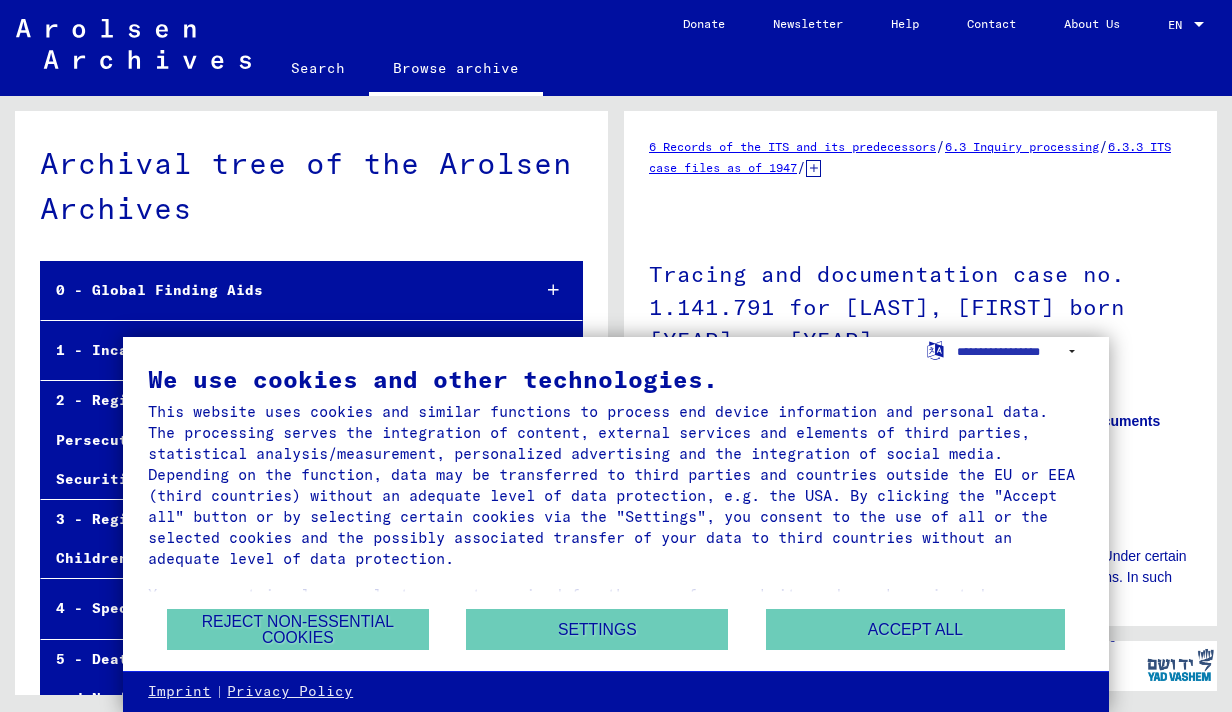 scroll, scrollTop: 0, scrollLeft: 0, axis: both 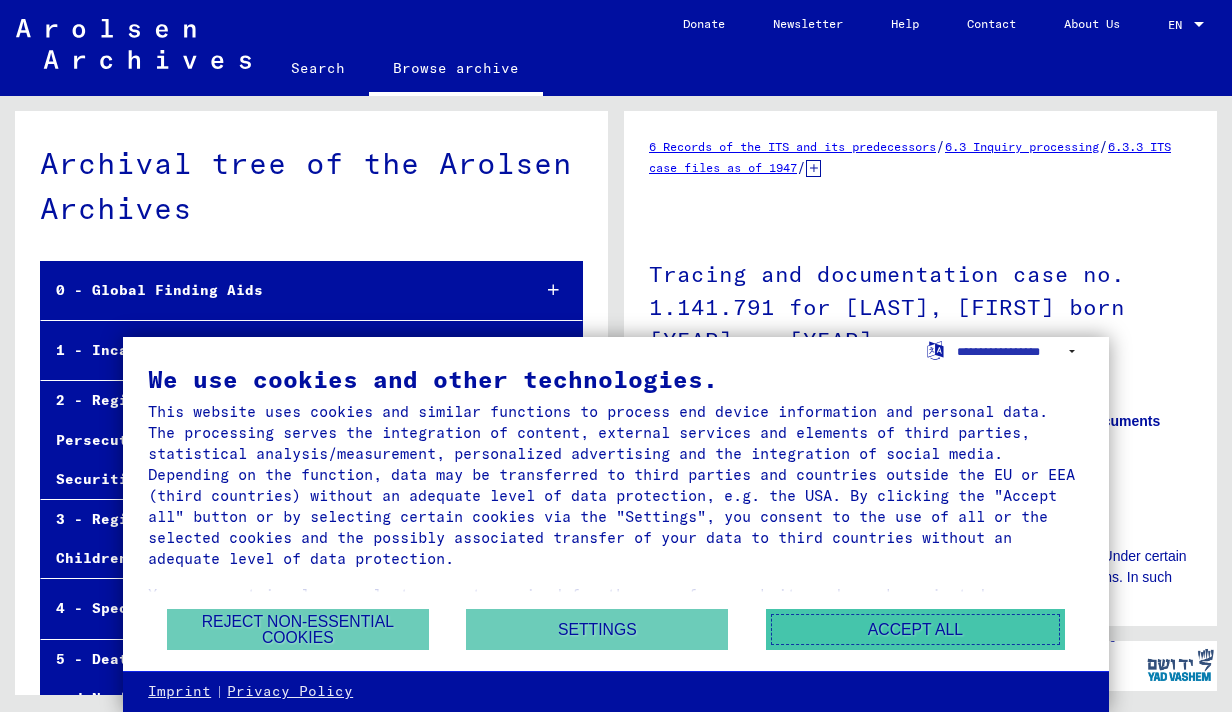click on "Accept all" at bounding box center [915, 629] 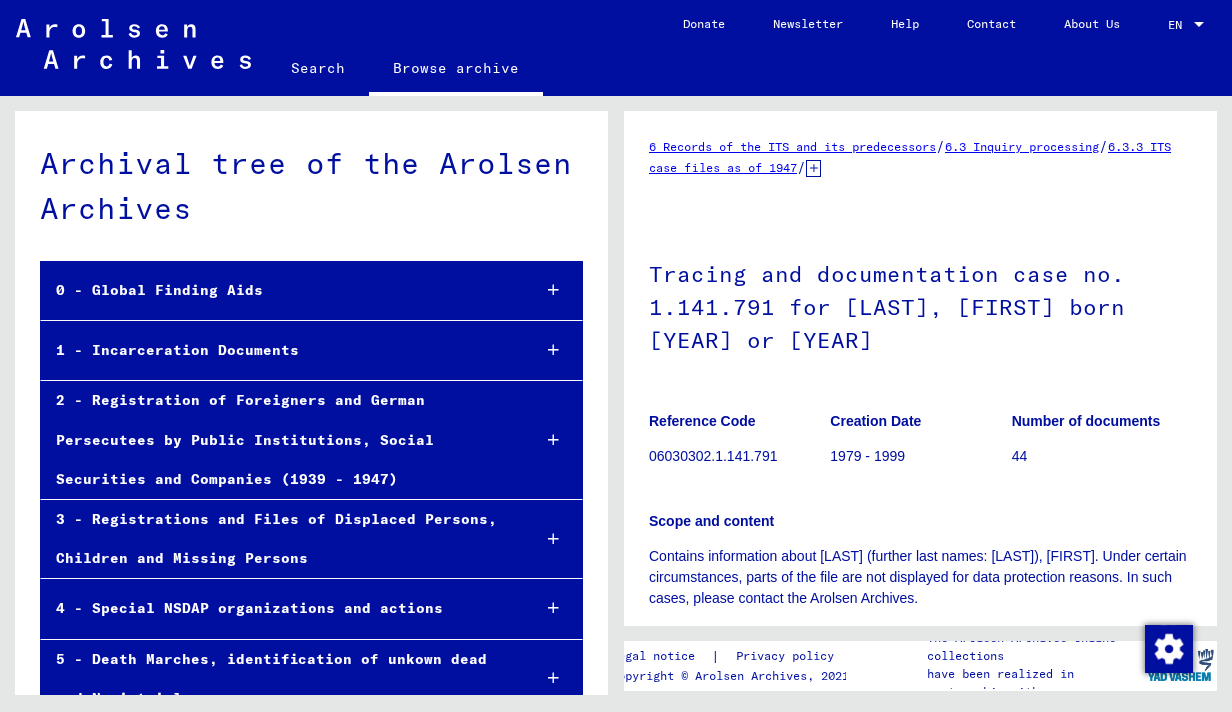 scroll, scrollTop: 0, scrollLeft: 0, axis: both 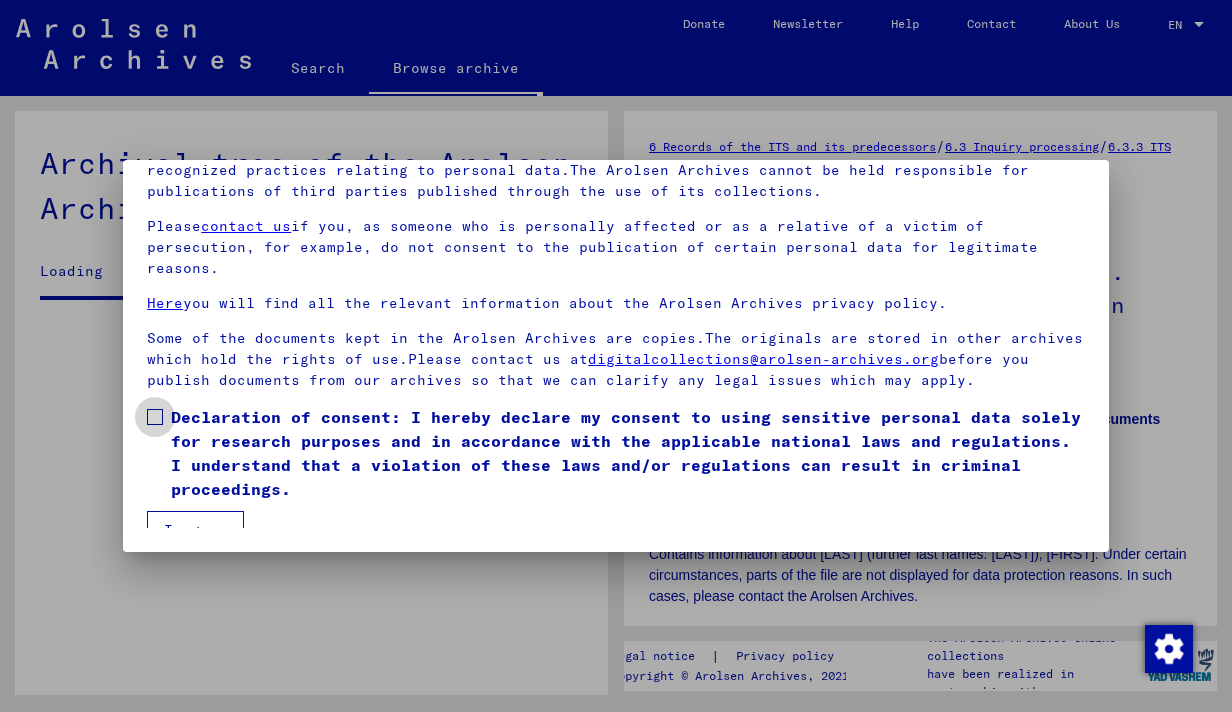 click at bounding box center [155, 417] 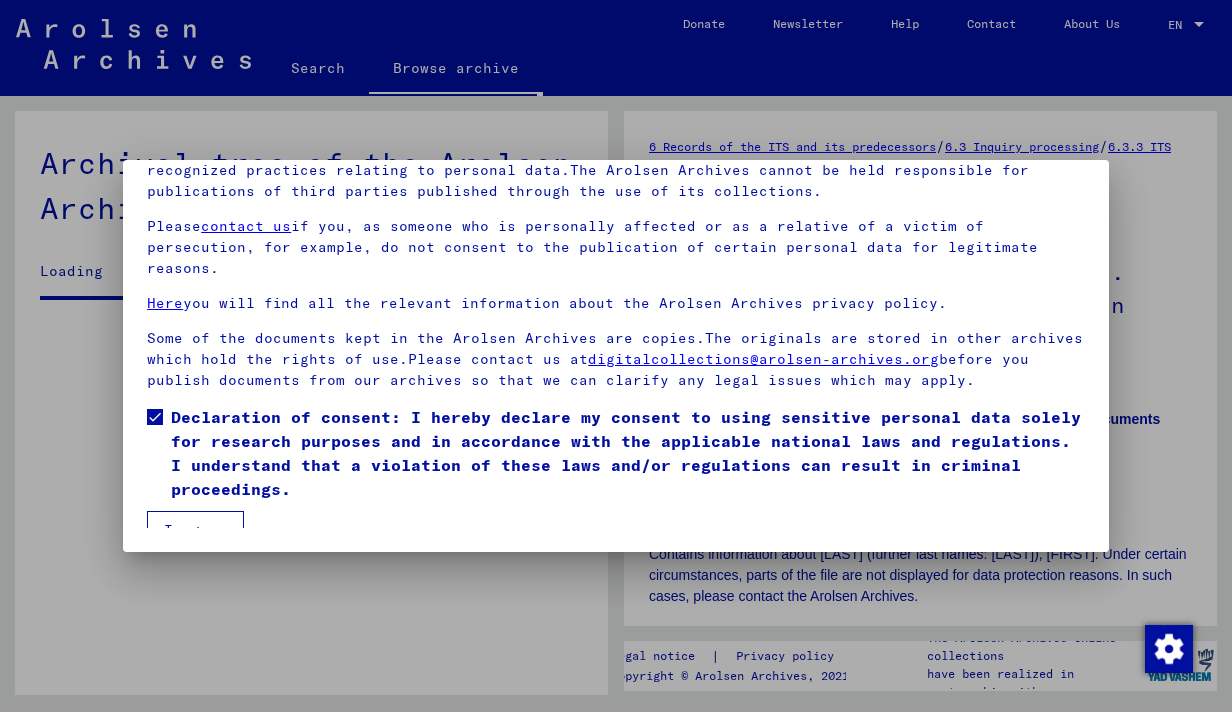 click on "I agree" at bounding box center (195, 530) 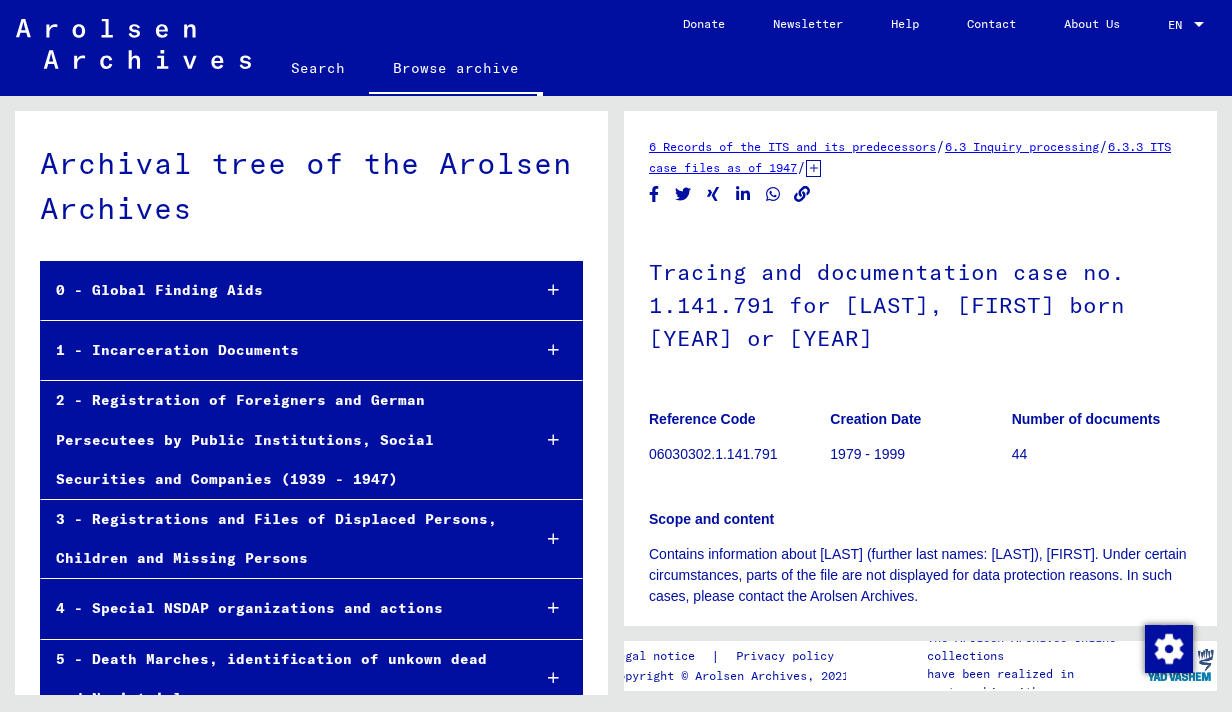 scroll, scrollTop: 57257, scrollLeft: 0, axis: vertical 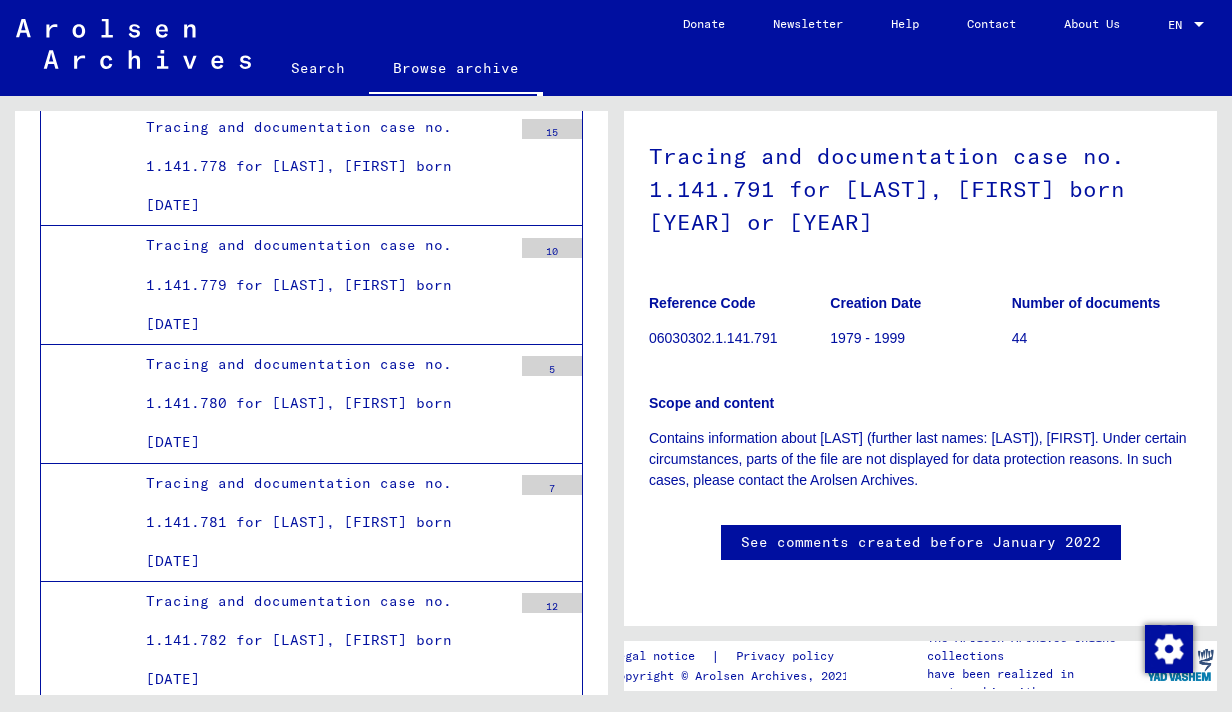 click on "See comments created before January 2022" 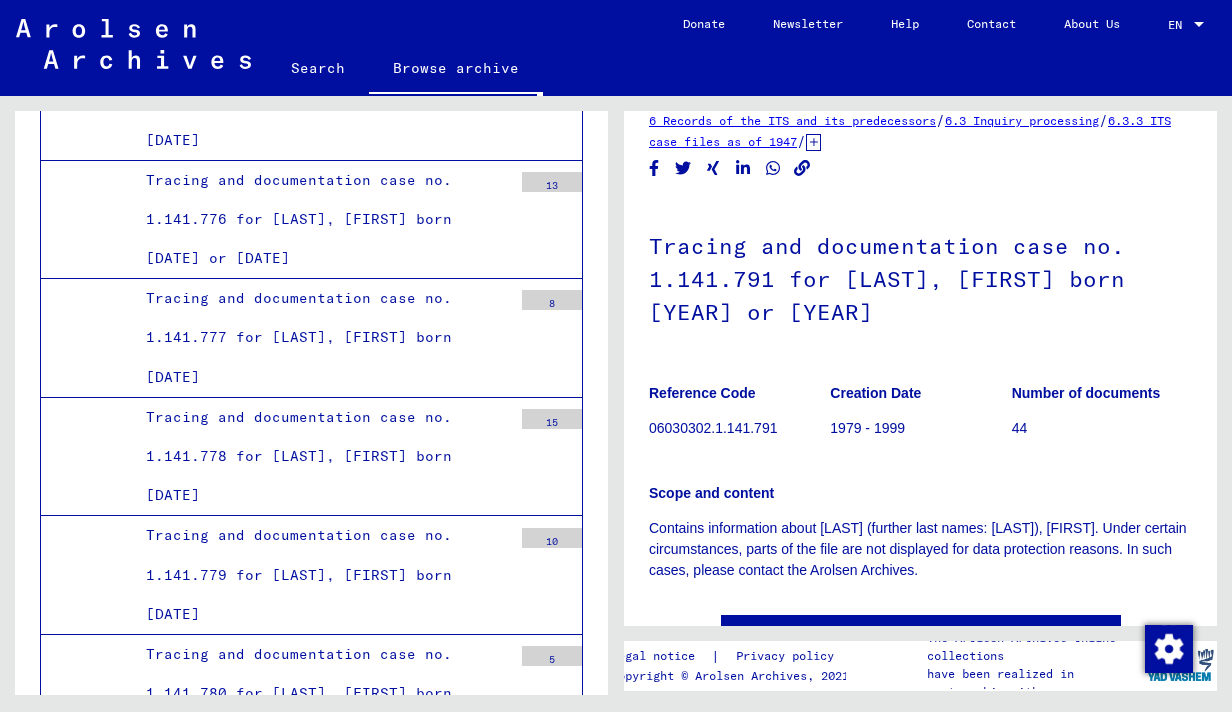 scroll, scrollTop: 0, scrollLeft: 0, axis: both 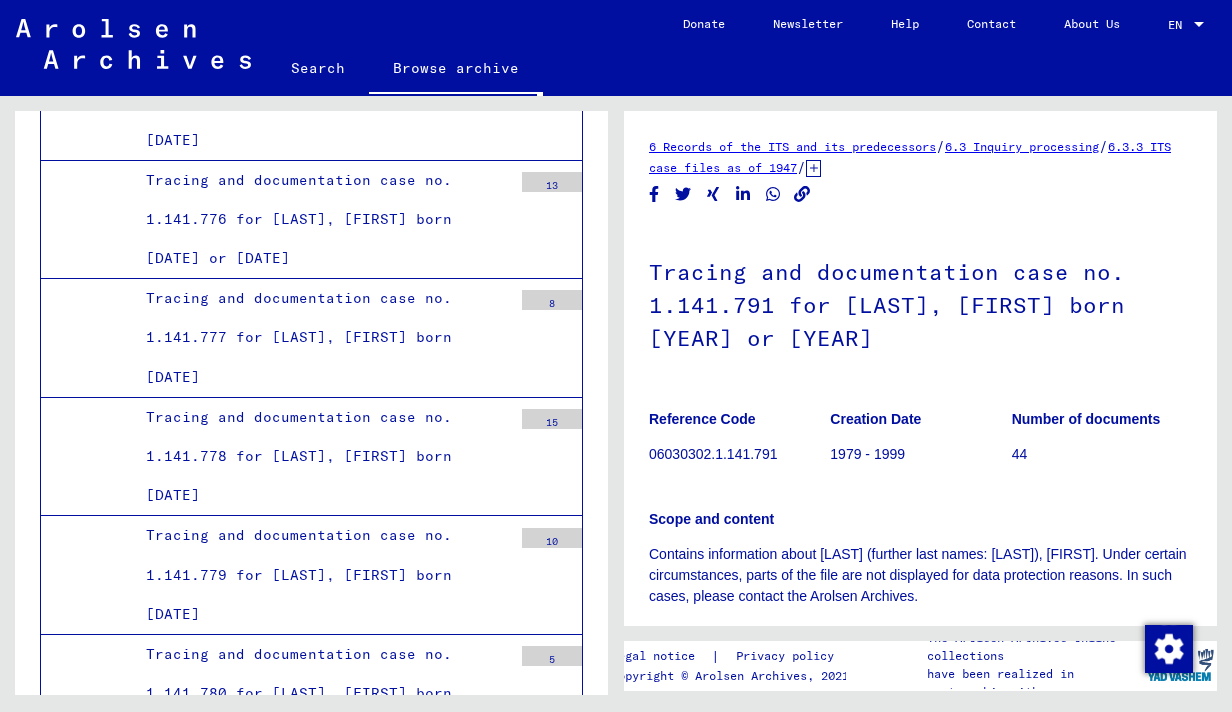 click on "6 Records of the ITS and its predecessors" 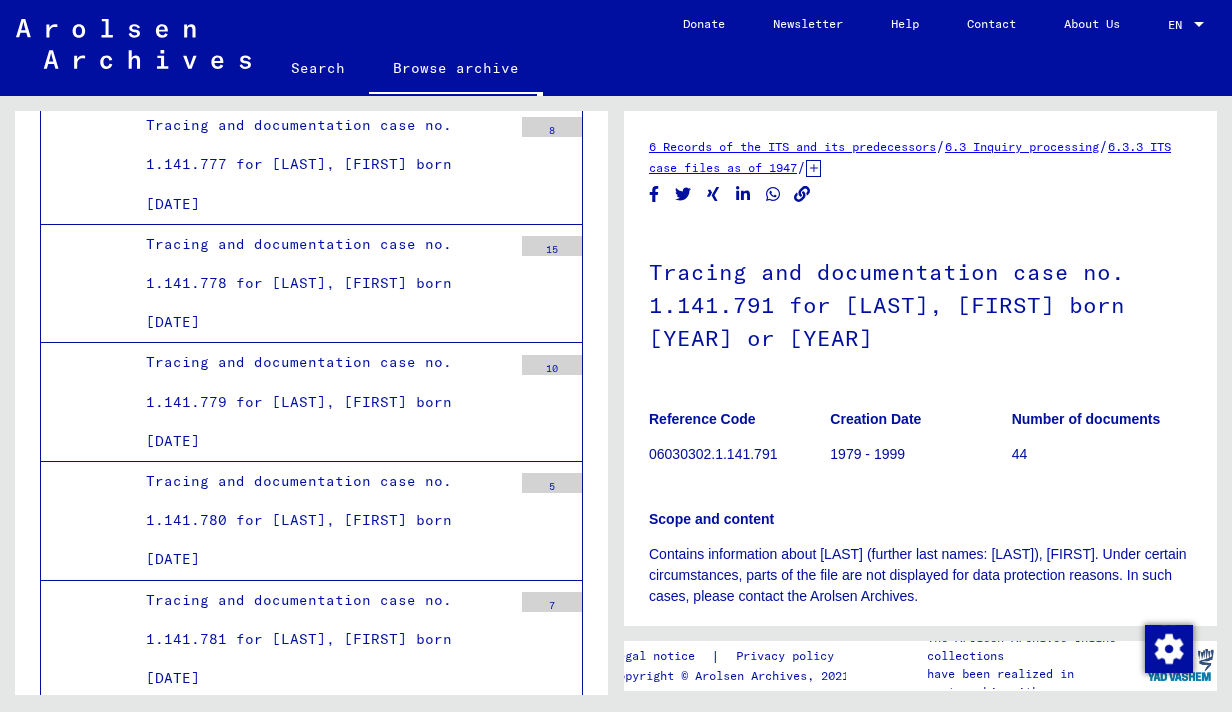scroll, scrollTop: 57289, scrollLeft: 0, axis: vertical 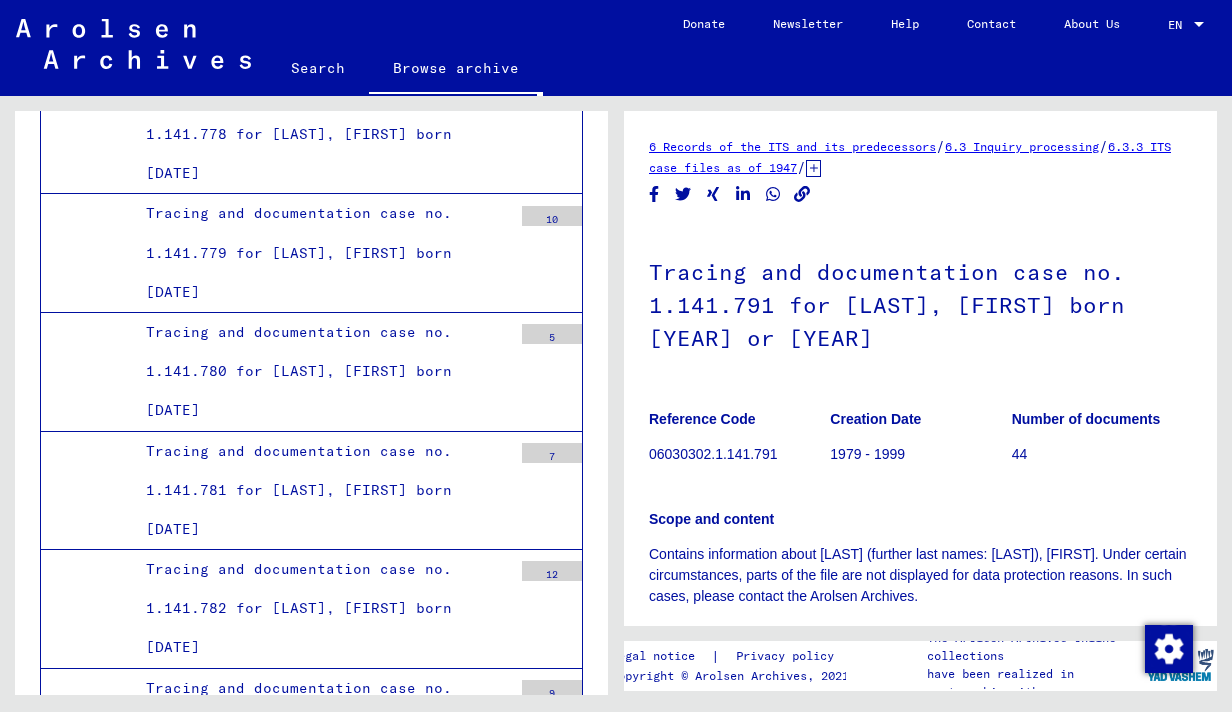 click on "Tracing and documentation case no. 1.141.791 for [LAST], [FIRST] born [YEAR] or [YEAR]" at bounding box center (321, 1677) 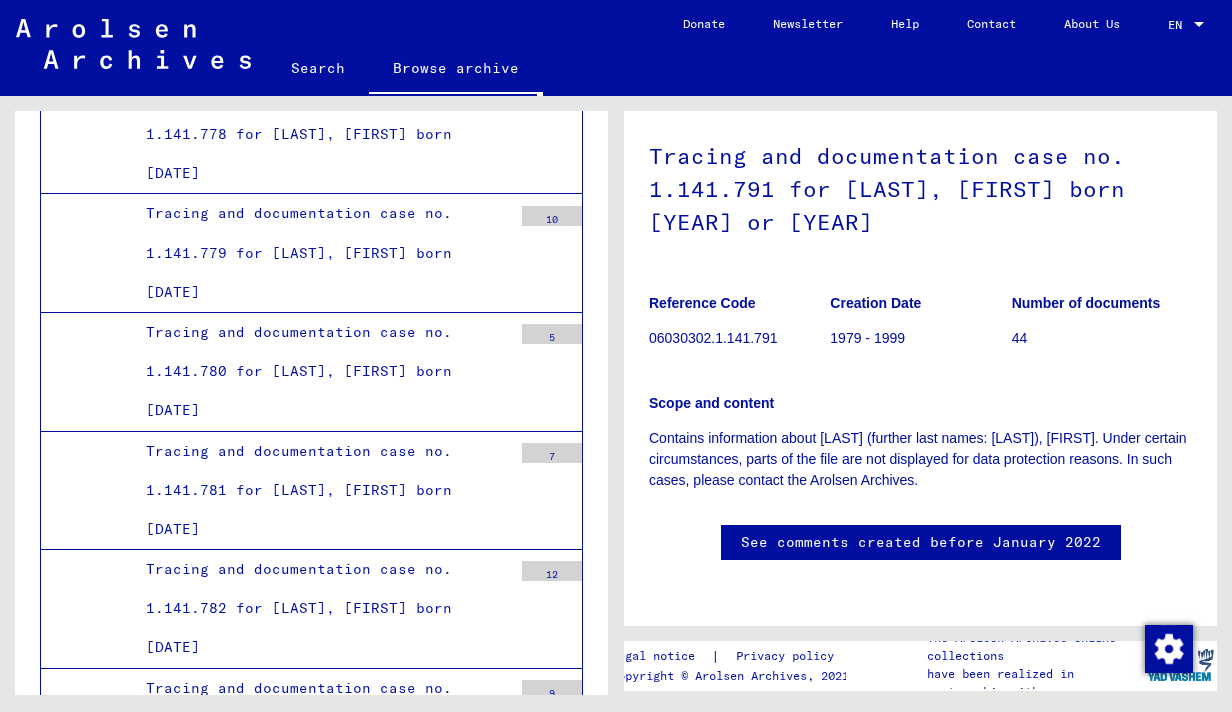 scroll, scrollTop: 144, scrollLeft: 0, axis: vertical 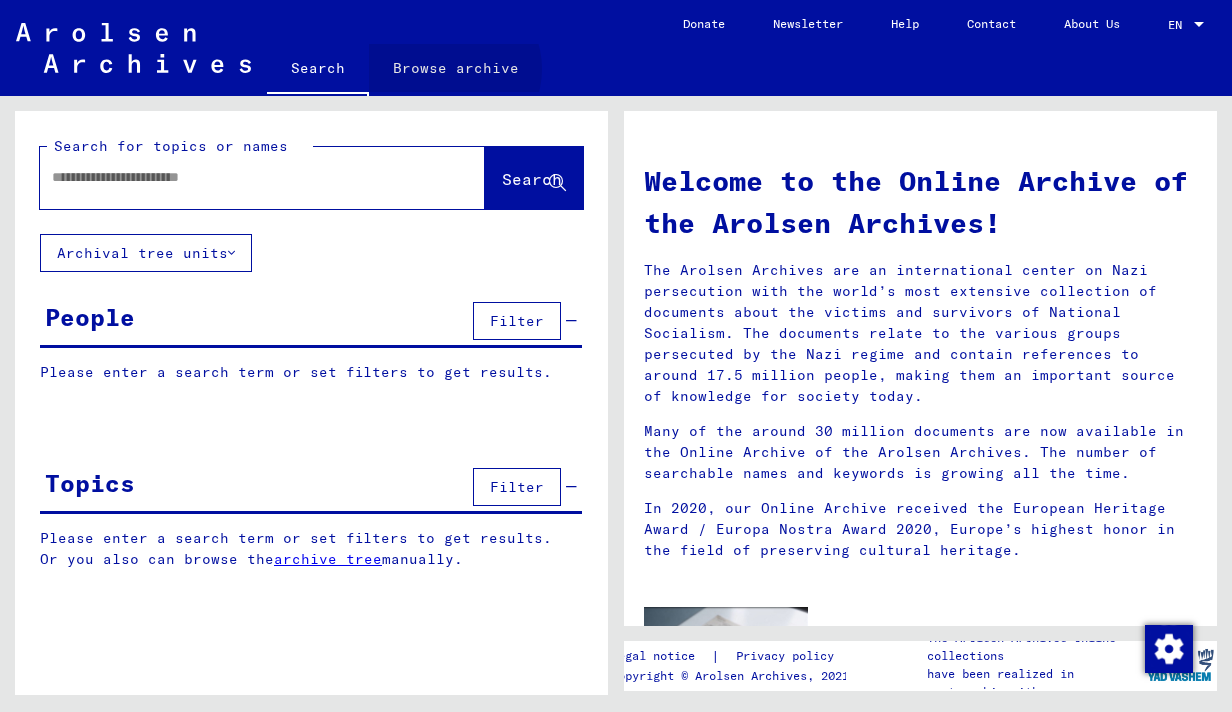 click on "Browse archive" 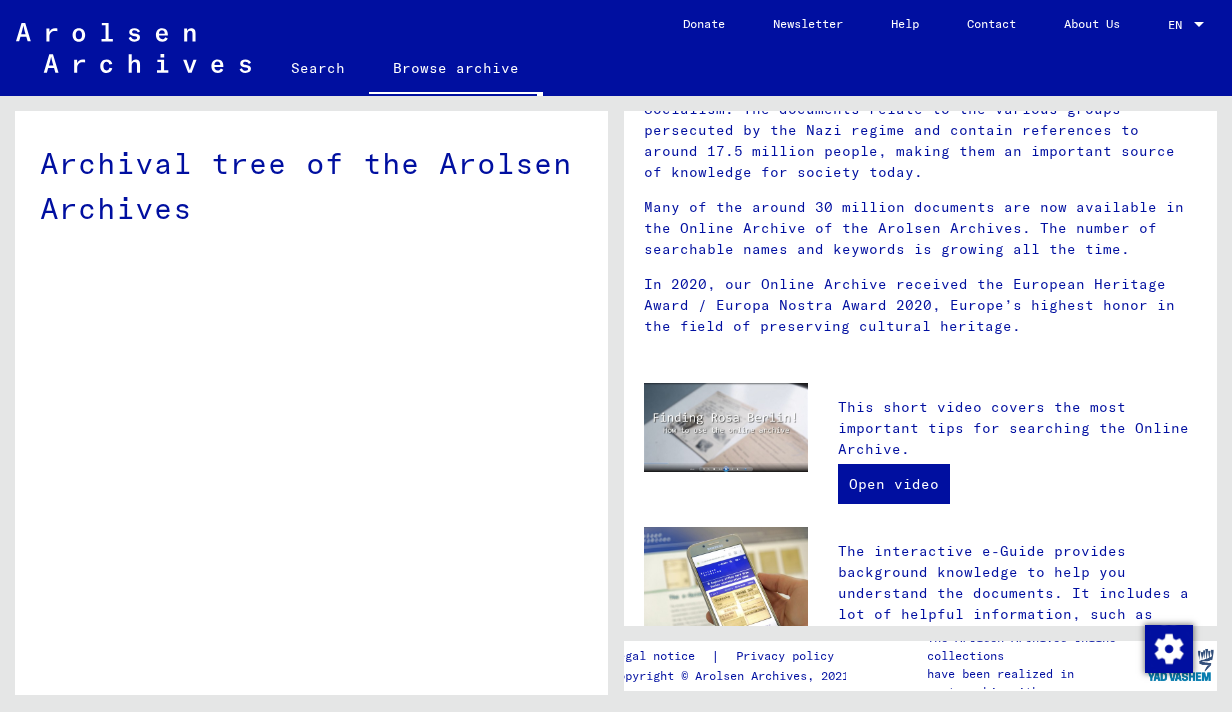scroll, scrollTop: 300, scrollLeft: 0, axis: vertical 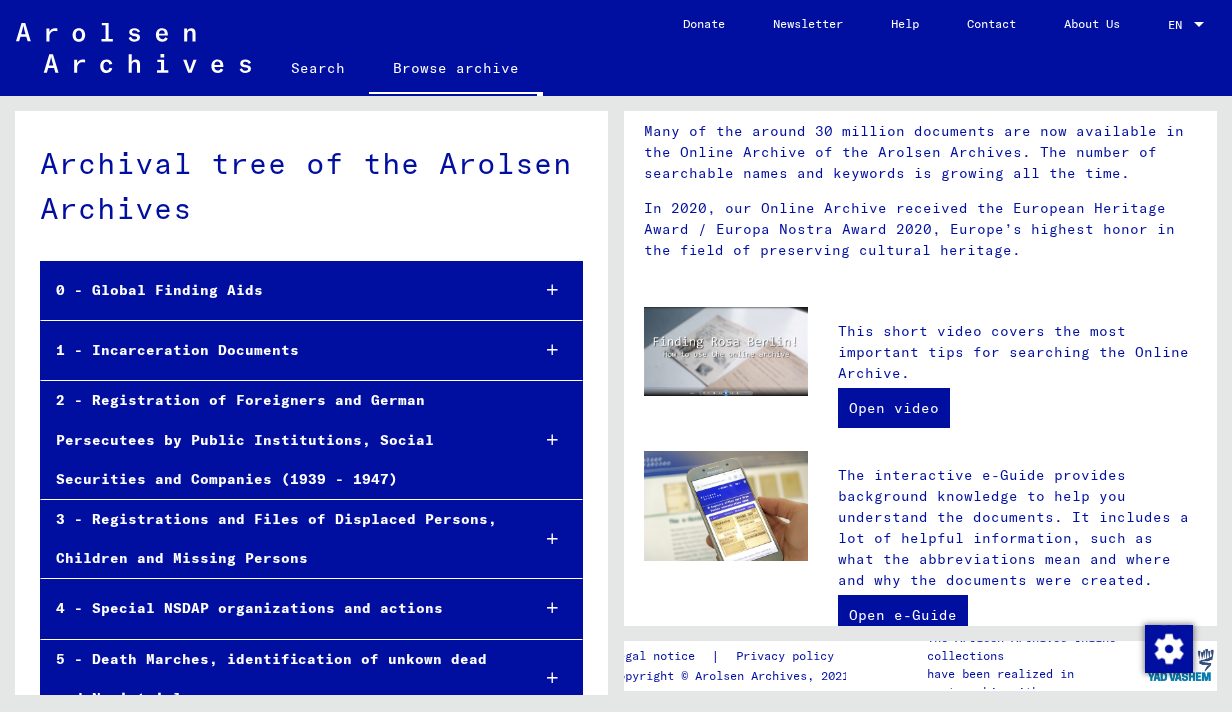 click on "1 - Incarceration Documents" at bounding box center [277, 350] 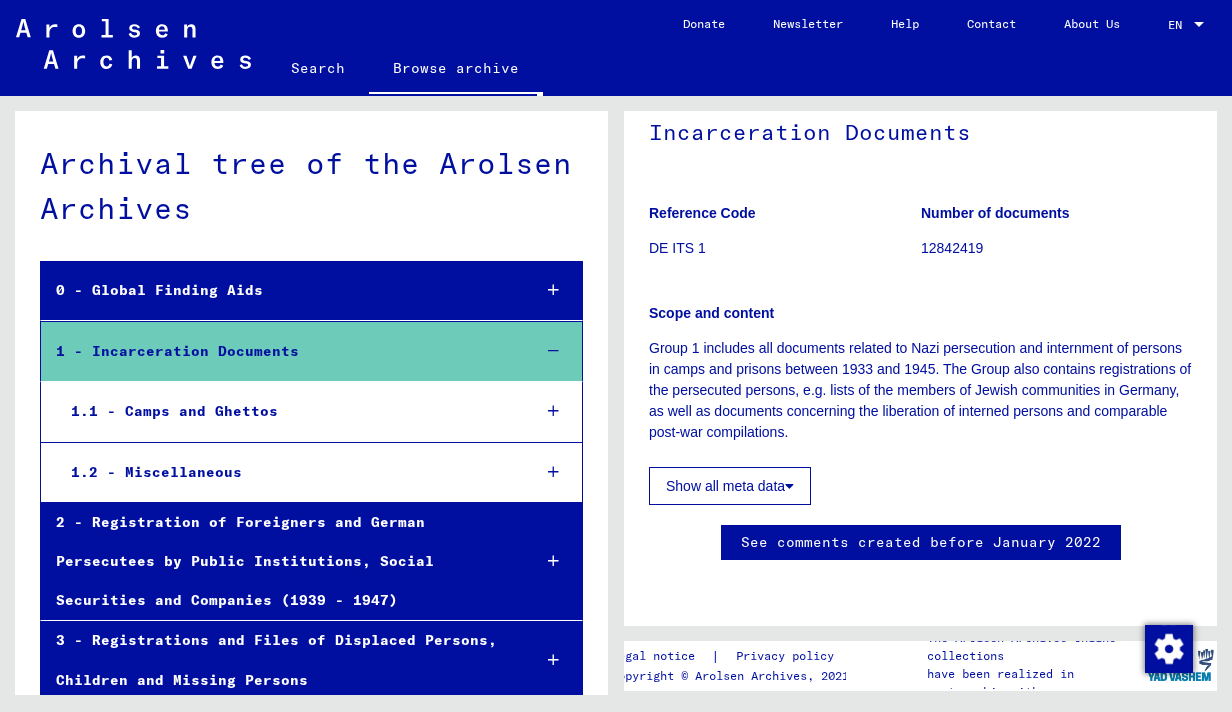scroll, scrollTop: 0, scrollLeft: 0, axis: both 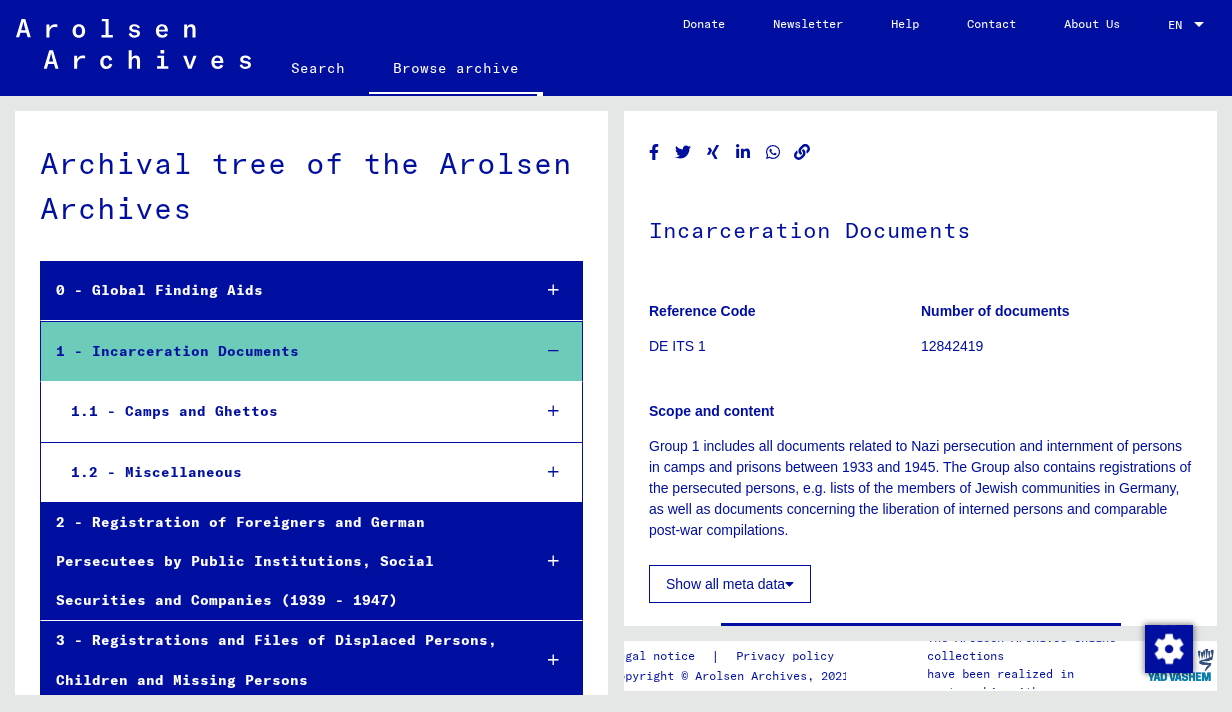 click on "1.1 - Camps and Ghettos" at bounding box center [285, 411] 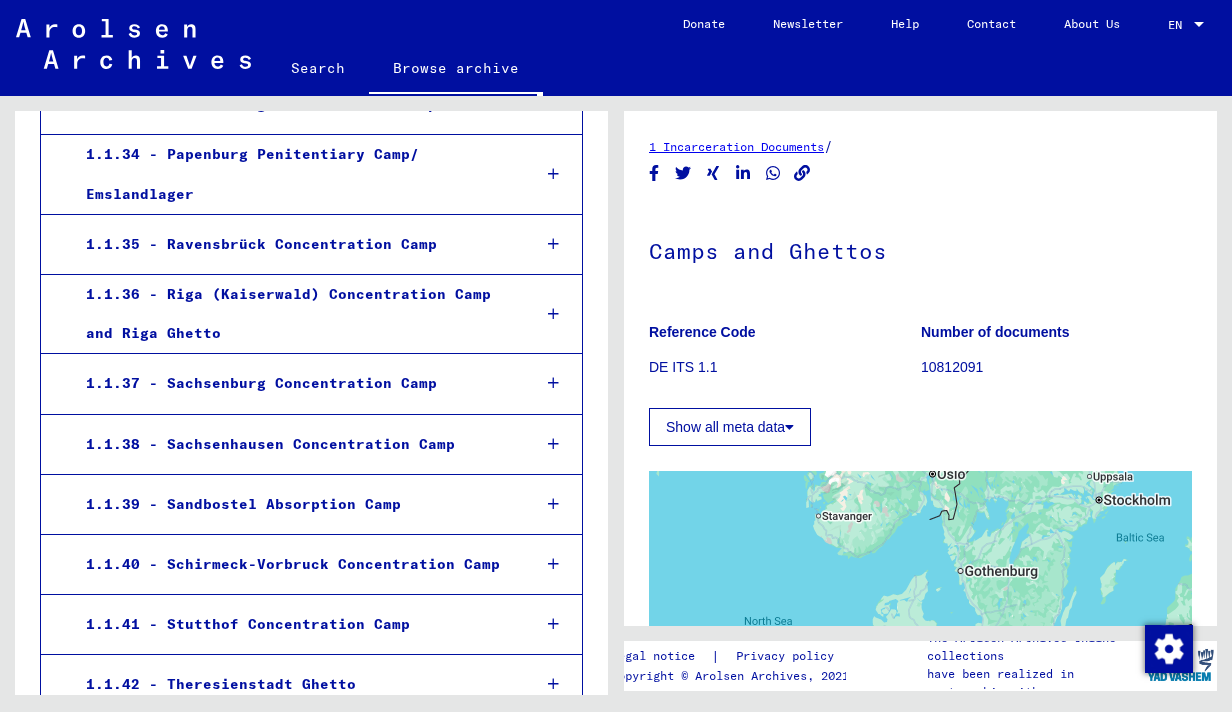 scroll, scrollTop: 2731, scrollLeft: 0, axis: vertical 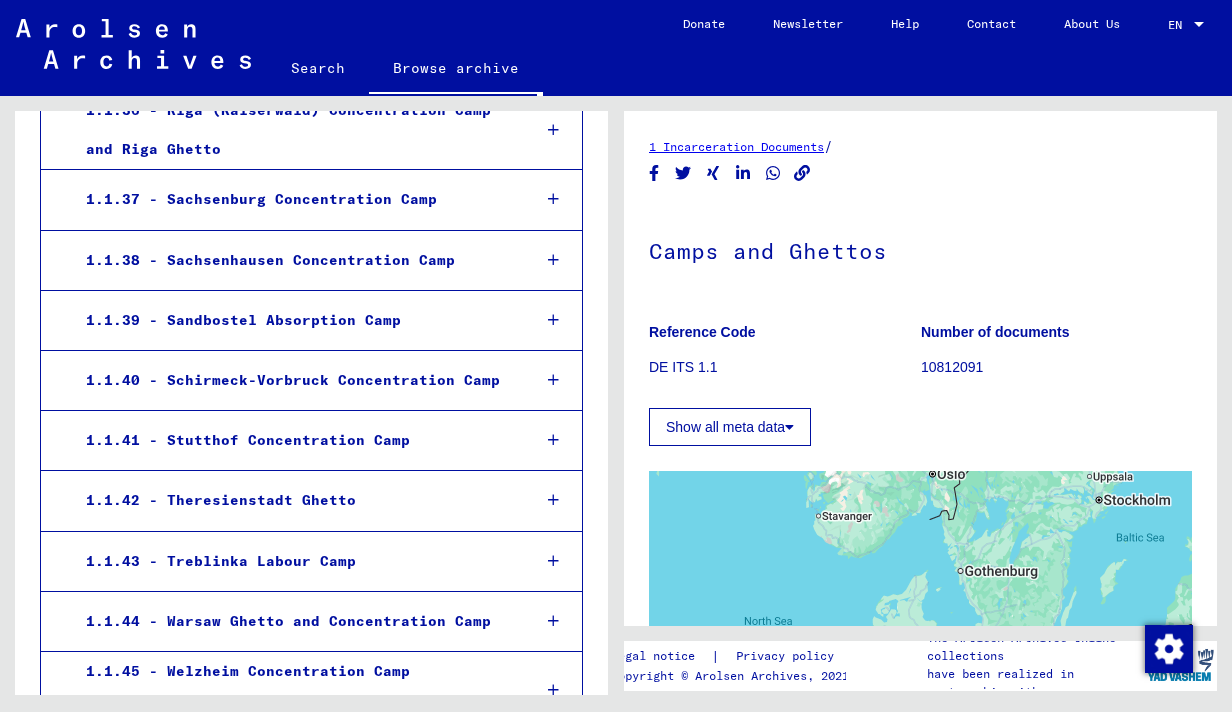 click on "1.1.43 - Treblinka Labour Camp" at bounding box center [293, 561] 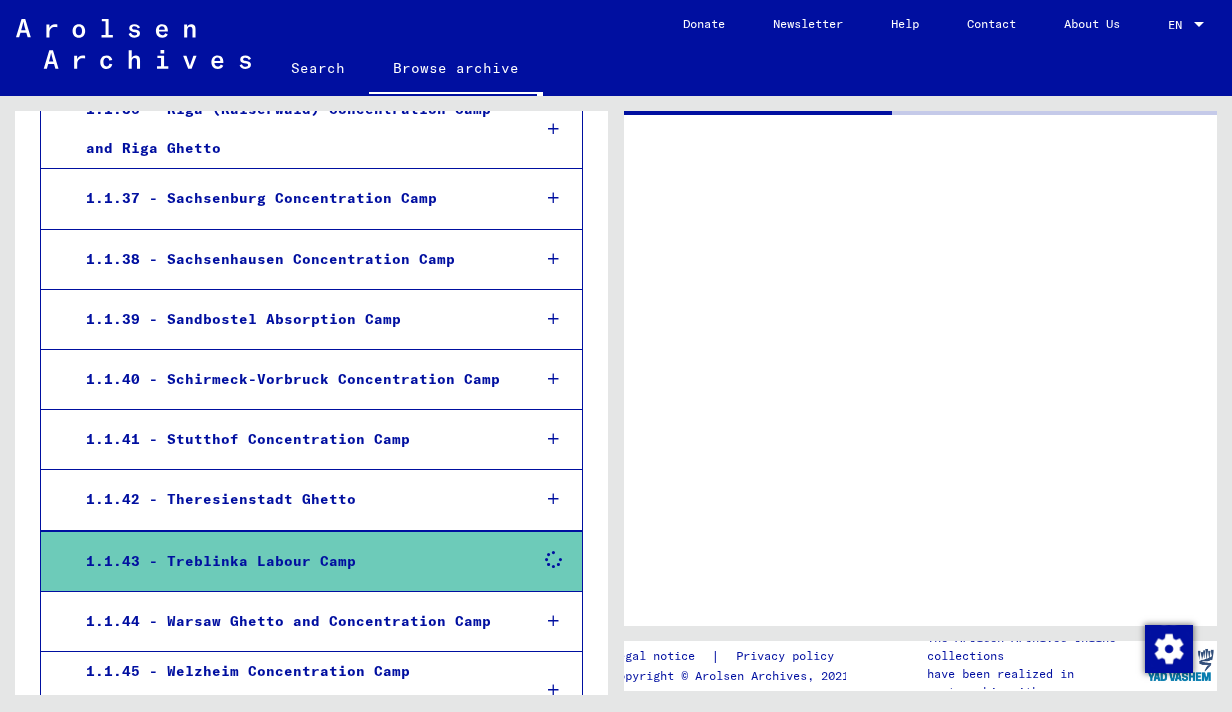 scroll, scrollTop: 2730, scrollLeft: 0, axis: vertical 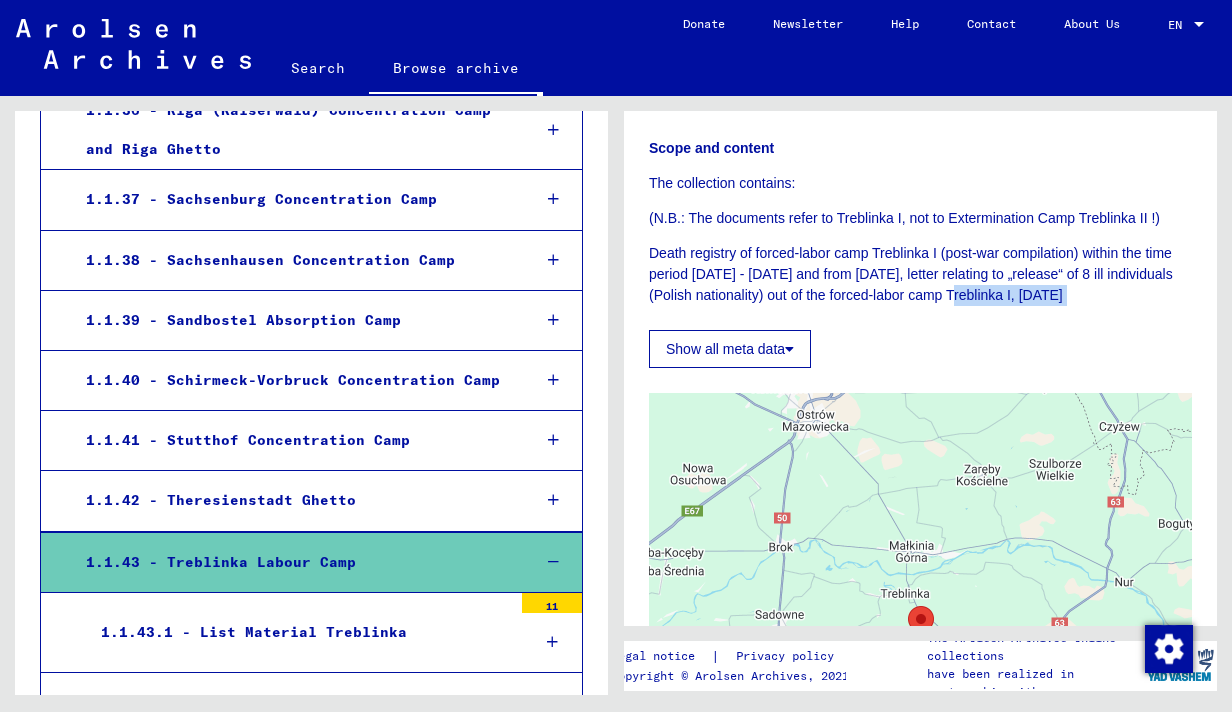 drag, startPoint x: 976, startPoint y: 329, endPoint x: 939, endPoint y: 285, distance: 57.48913 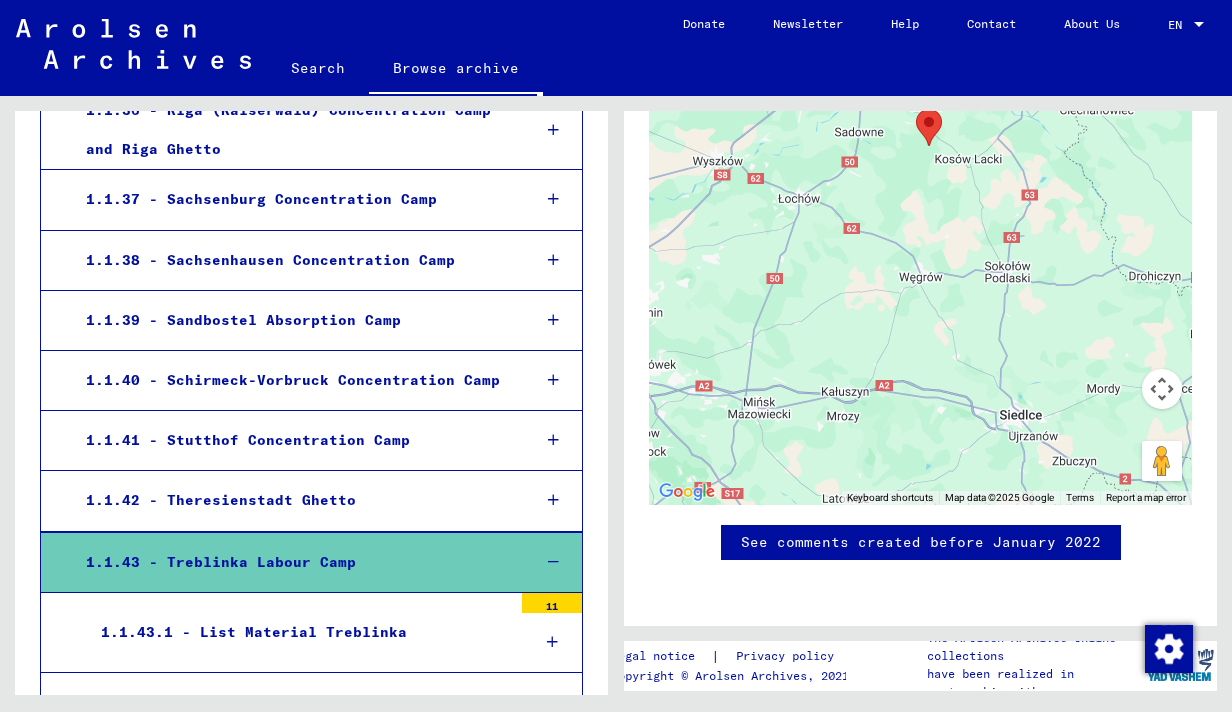 scroll, scrollTop: 906, scrollLeft: 0, axis: vertical 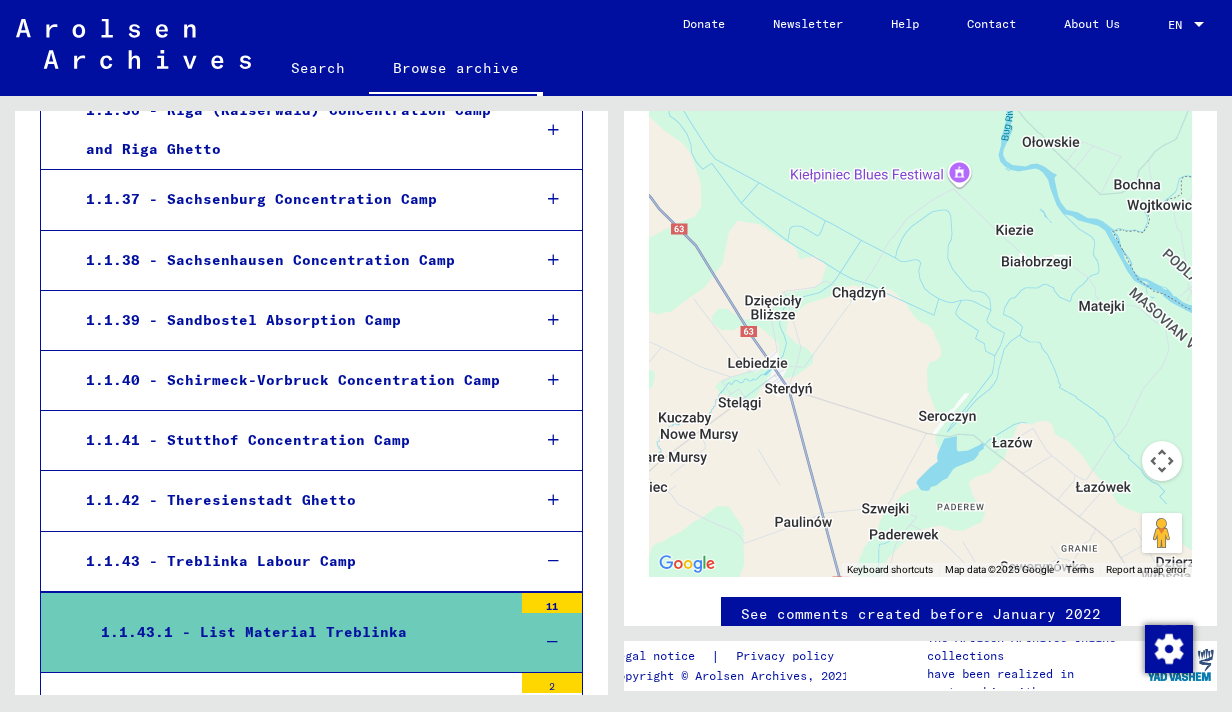drag, startPoint x: 924, startPoint y: 385, endPoint x: 961, endPoint y: 630, distance: 247.77812 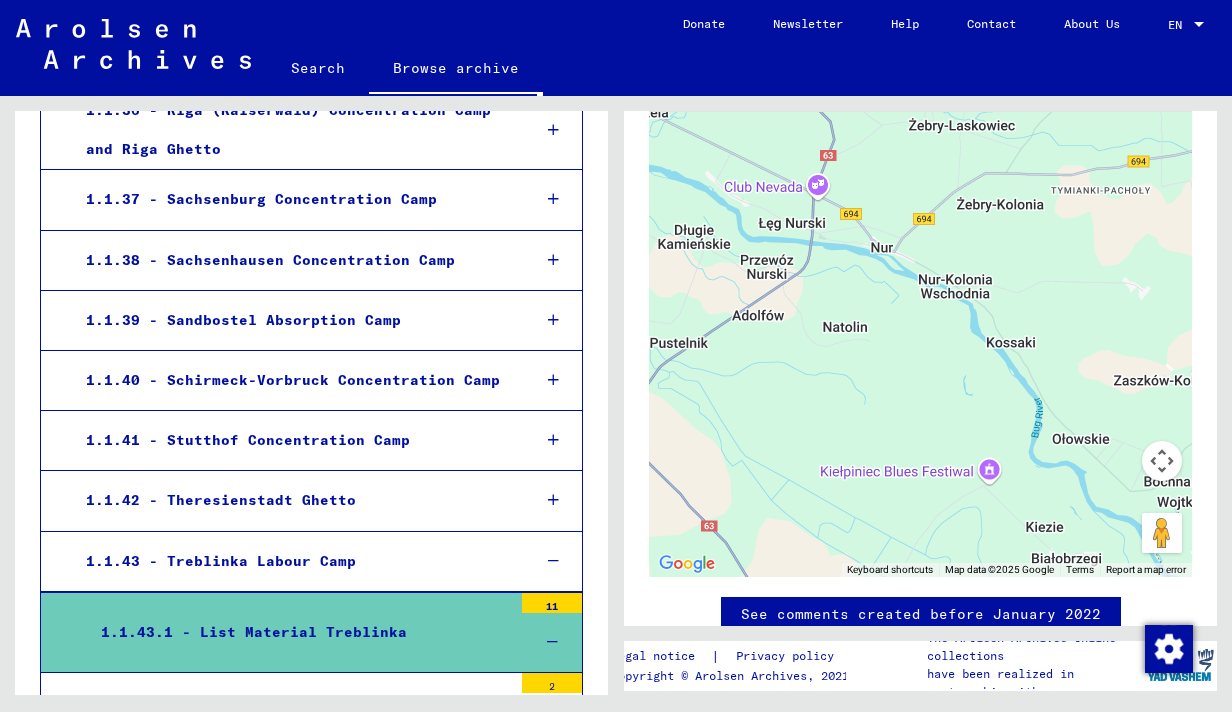 drag, startPoint x: 888, startPoint y: 307, endPoint x: 900, endPoint y: 566, distance: 259.27783 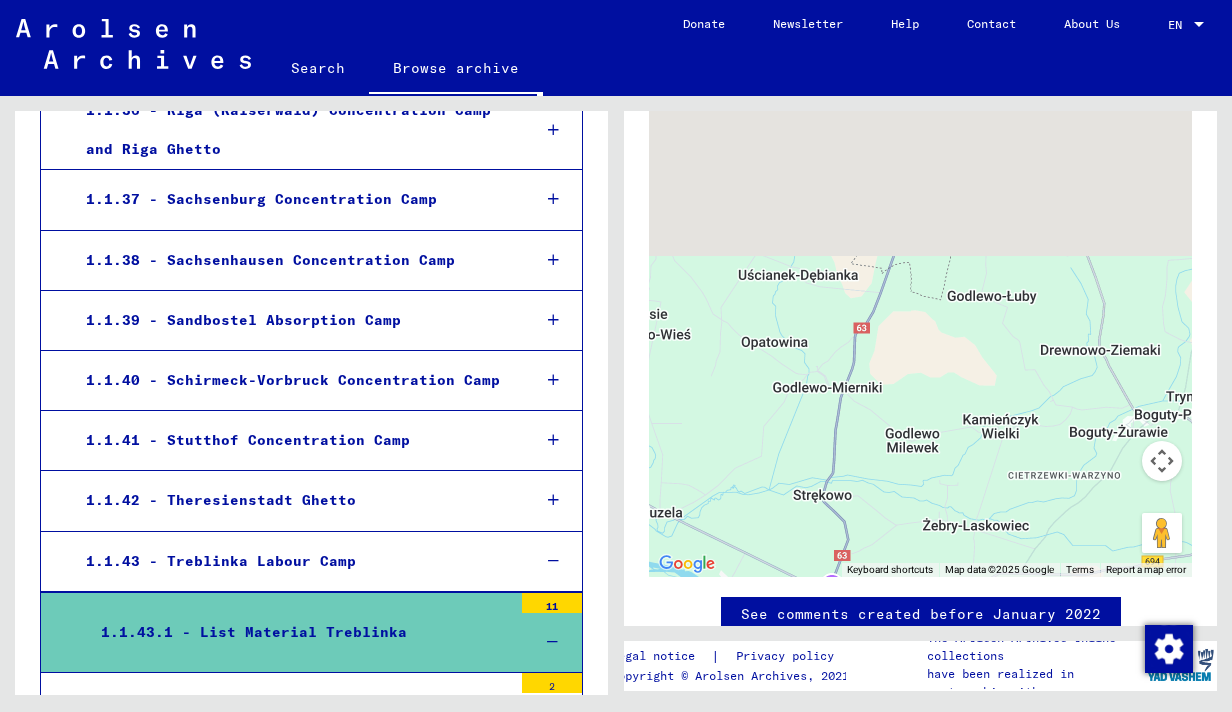 drag, startPoint x: 848, startPoint y: 284, endPoint x: 848, endPoint y: 553, distance: 269 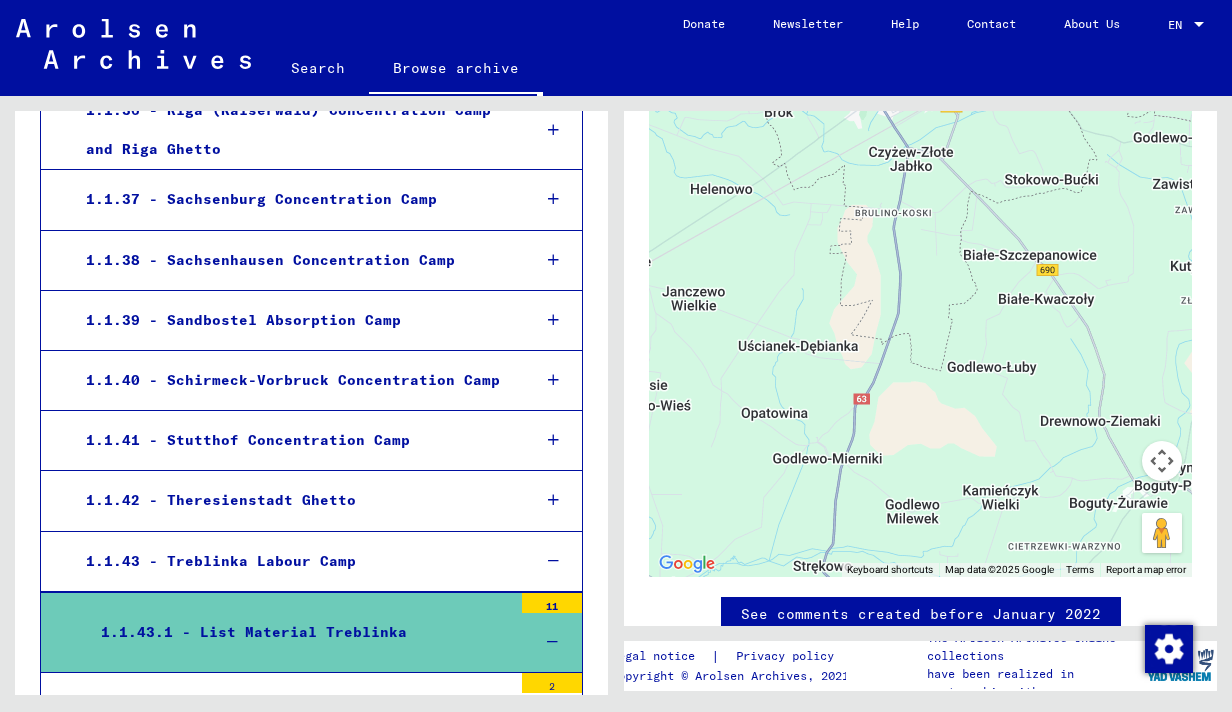 drag, startPoint x: 813, startPoint y: 268, endPoint x: 813, endPoint y: 564, distance: 296 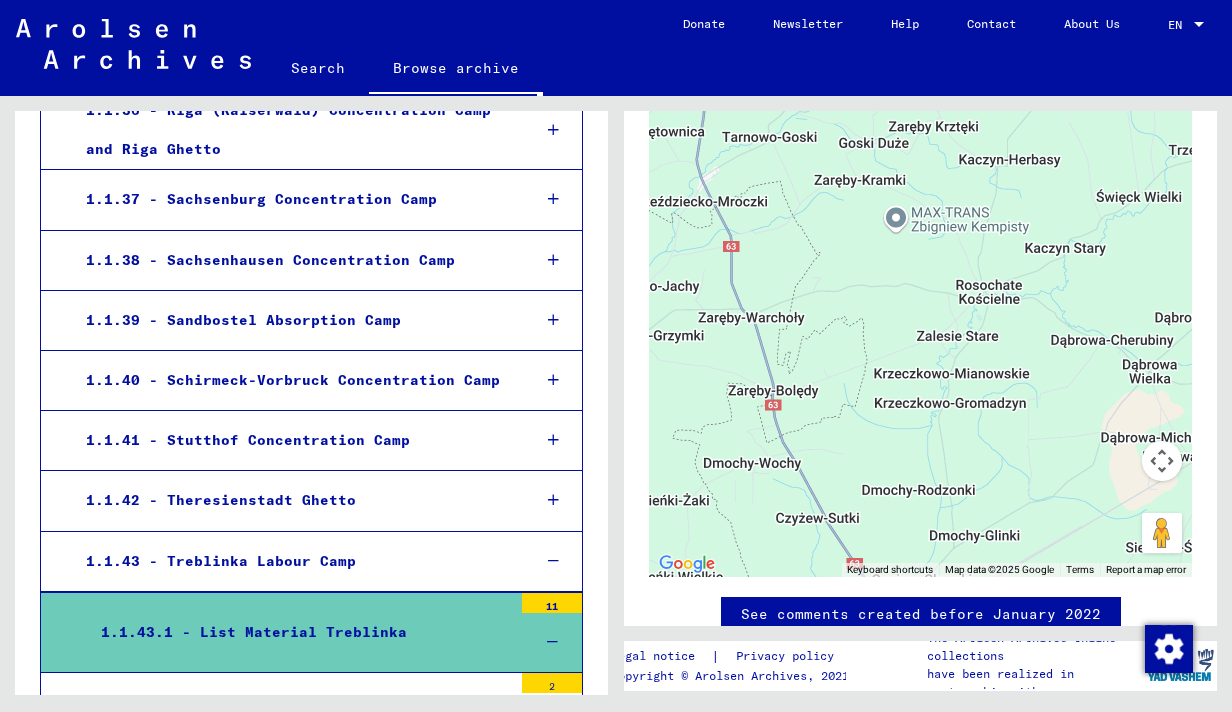 drag, startPoint x: 833, startPoint y: 210, endPoint x: 835, endPoint y: 470, distance: 260.0077 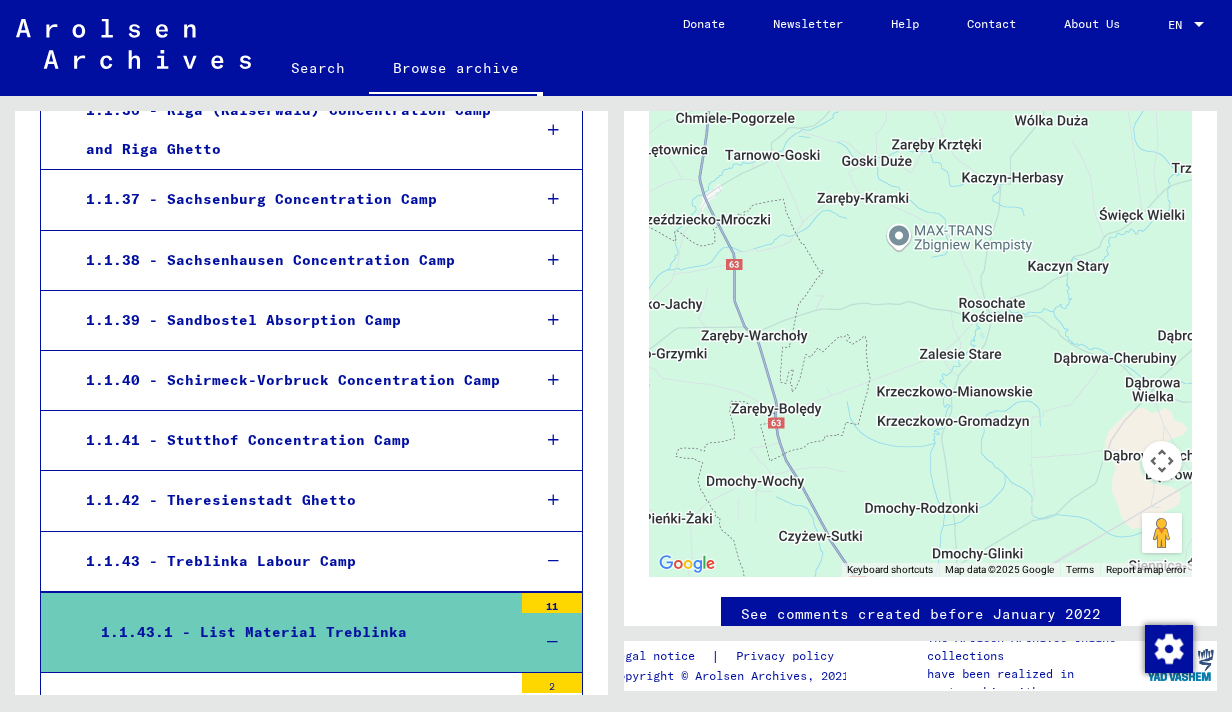 drag, startPoint x: 815, startPoint y: 187, endPoint x: 859, endPoint y: 536, distance: 351.7627 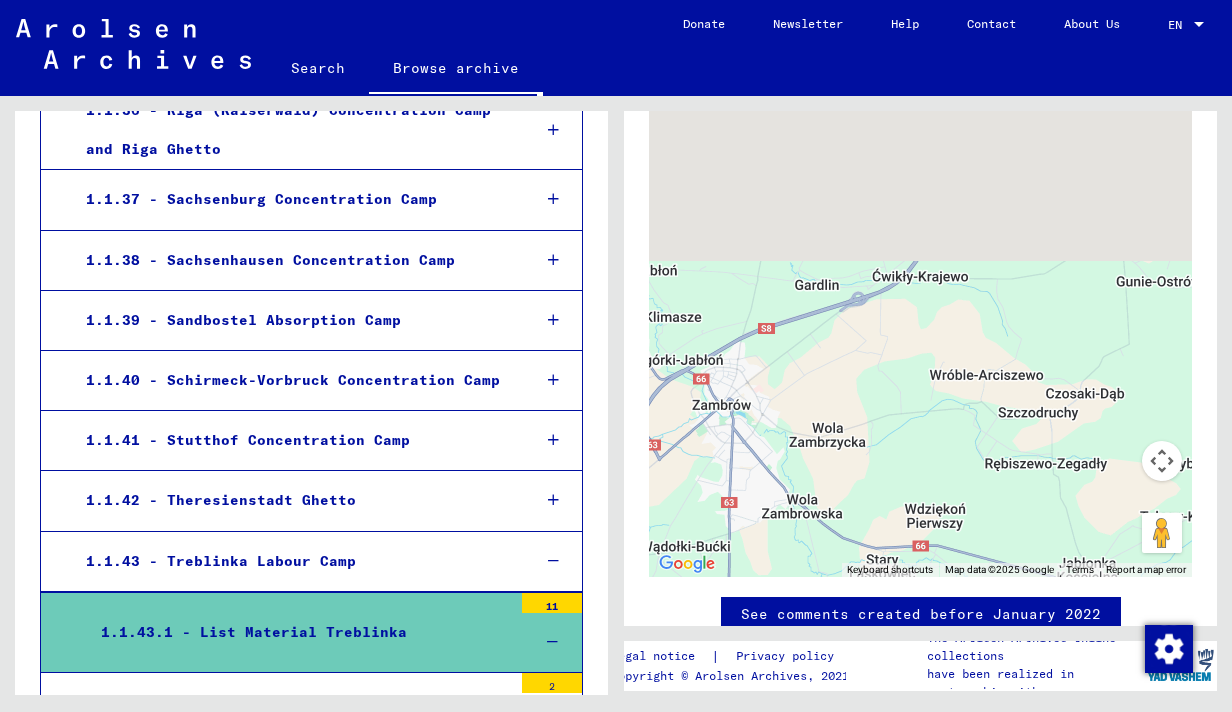 drag, startPoint x: 914, startPoint y: 307, endPoint x: 915, endPoint y: 727, distance: 420.0012 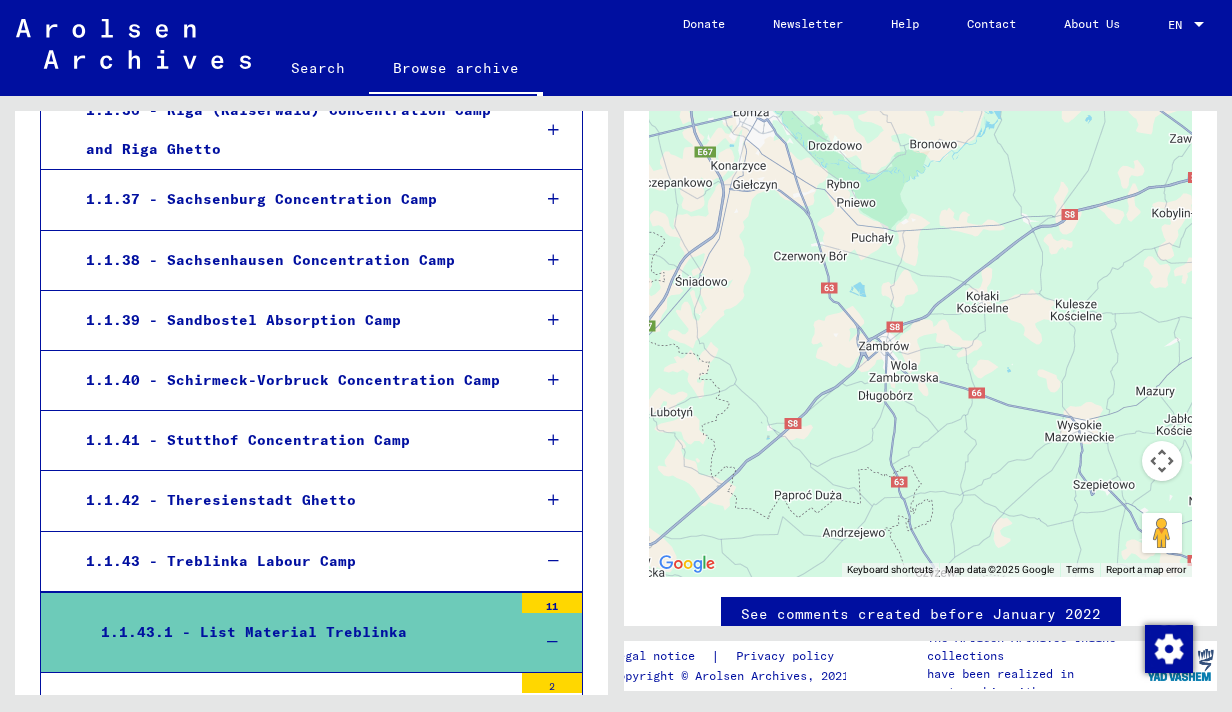 drag, startPoint x: 882, startPoint y: 211, endPoint x: 916, endPoint y: 648, distance: 438.32065 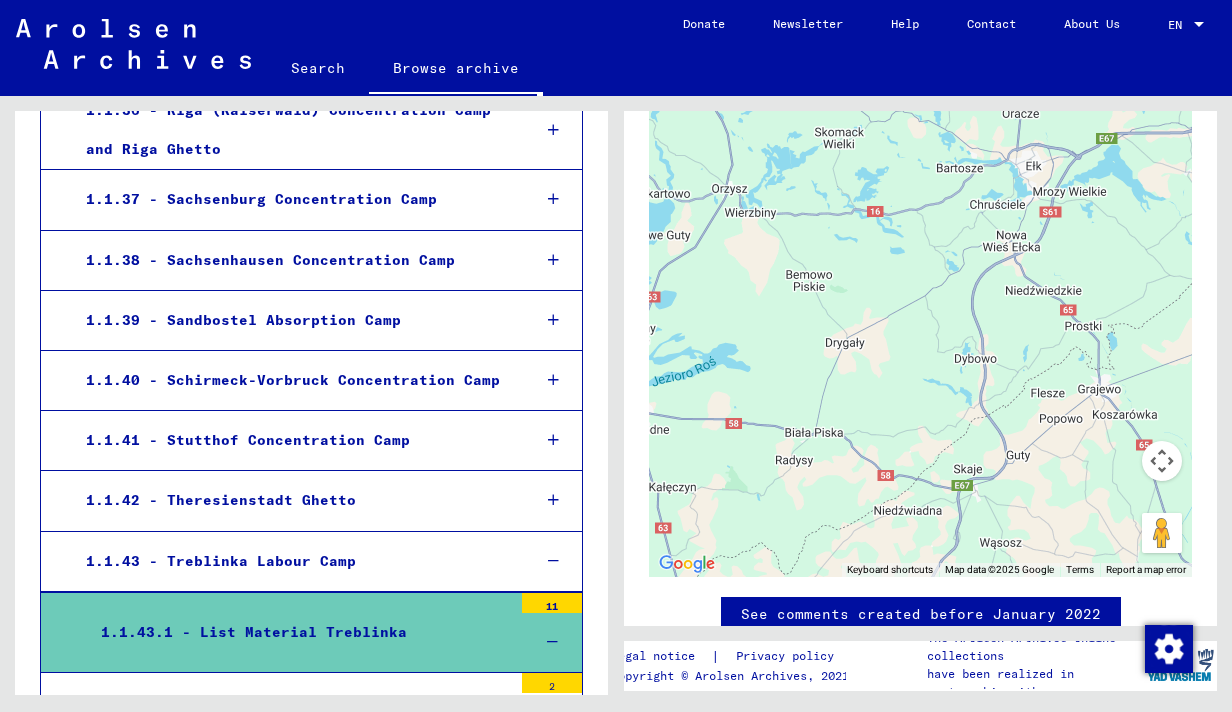 click on "1 Incarceration Documents   /   1.1 Camps and Ghettos   /   1.1.43 Treblinka Labour Camp   /  List Material Treblinka Reference Code DE ITS 1.1.43.1 Number of documents 11 Scope and content The documents contained in the list material record more than one name or      prisoner number and therefore each relate to more than one prisoner. Lists      exist for the transport and arrival of prisoners, the administration of      the clothing and possessions they brought with them (personal effects),      the assignment of prisoners to forced labor, the punishment of prisoners      in the camps, the medical treatment of prisoners in the infirmaries, the      release, and the decease or survival of prisoners. Show all meta data  DocID: 5143881 DocID: 5143881 DocID: 5143884 ([LAST] [FIRST]) DocID: 5143884 ([LAST] [FIRST]) DocID: 5143885 DocID: 5143885 DocID: 5143886 DocID: 5143886 DocID: 5143887 DocID: 5143887 DocID: 5143882 DocID: 5143882 DocID: 5143888 DocID: 5143888 DocID: 5143889 DocID: 5143889 DocID: 5143890 ←" 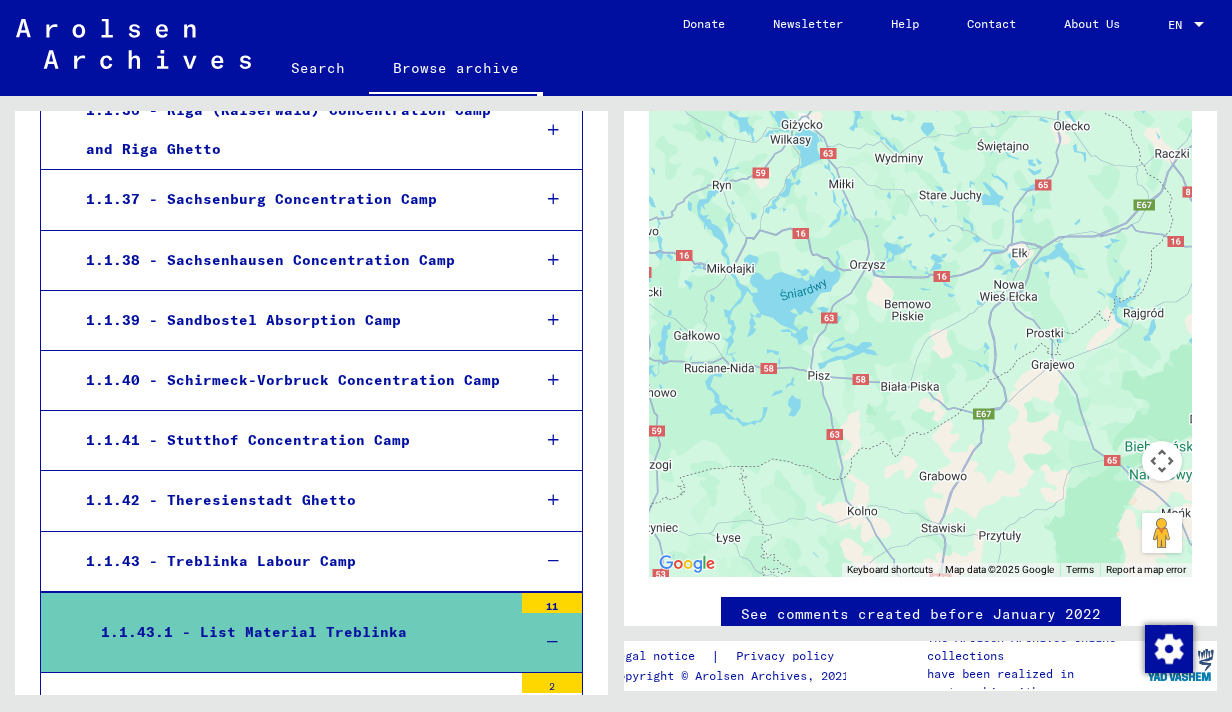 click at bounding box center [552, 642] 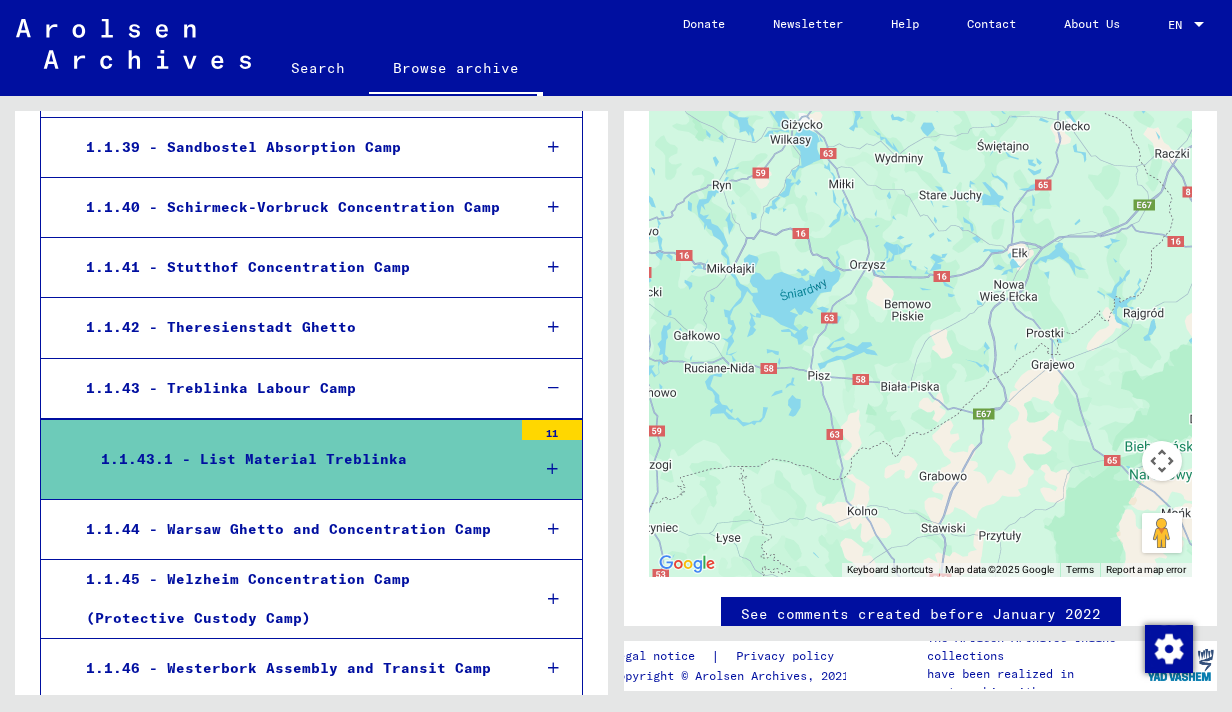 scroll, scrollTop: 3028, scrollLeft: 0, axis: vertical 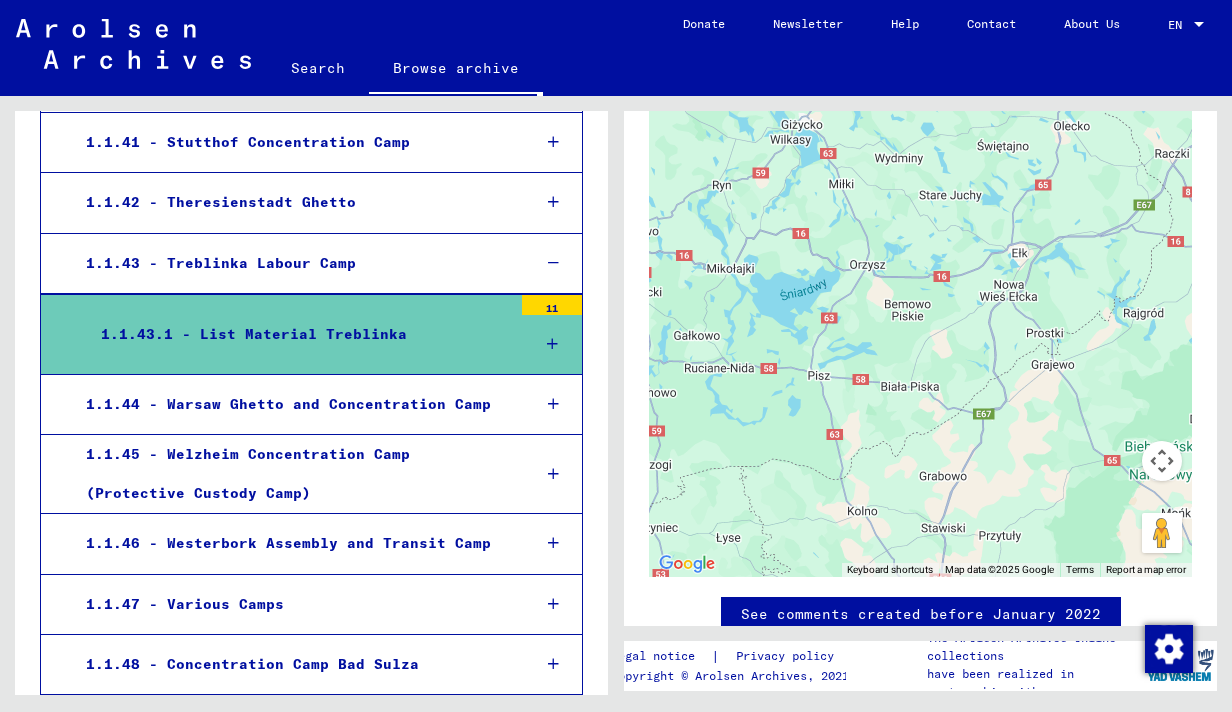 click on "1.1.43.1 - List Material Treblinka" at bounding box center (299, 334) 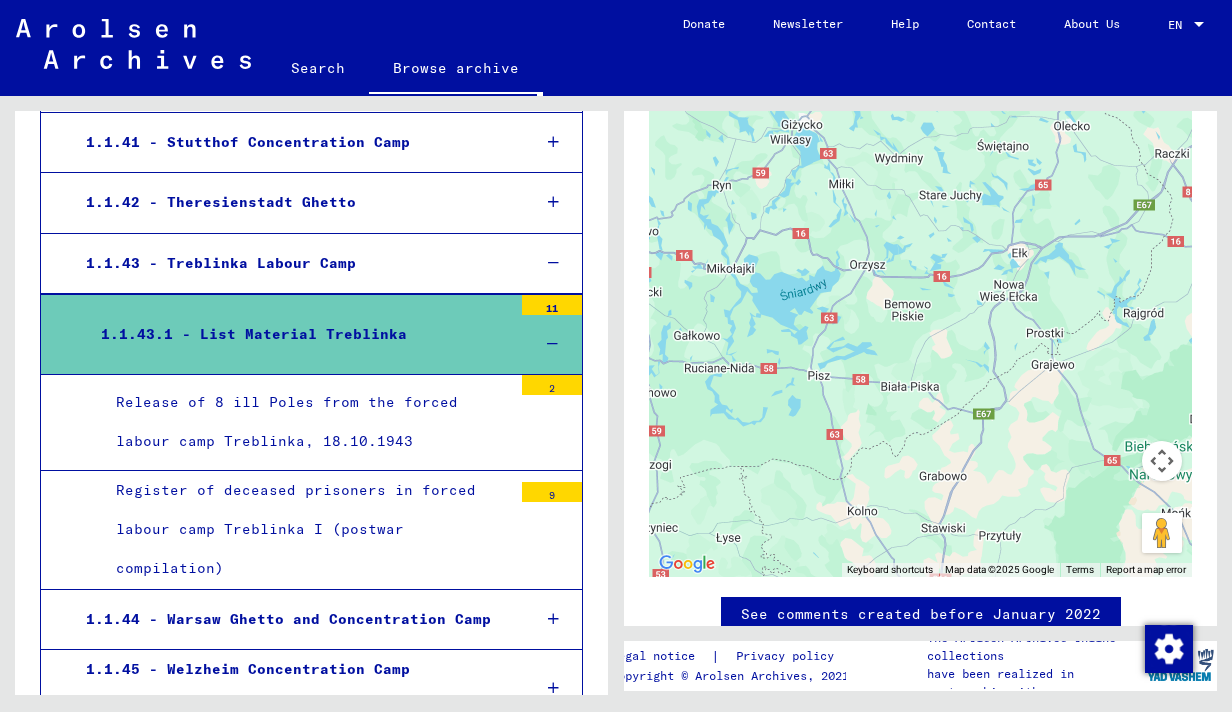 click on "Release of 8 ill Poles from the forced labour camp Treblinka, 18.10.1943" at bounding box center [306, 422] 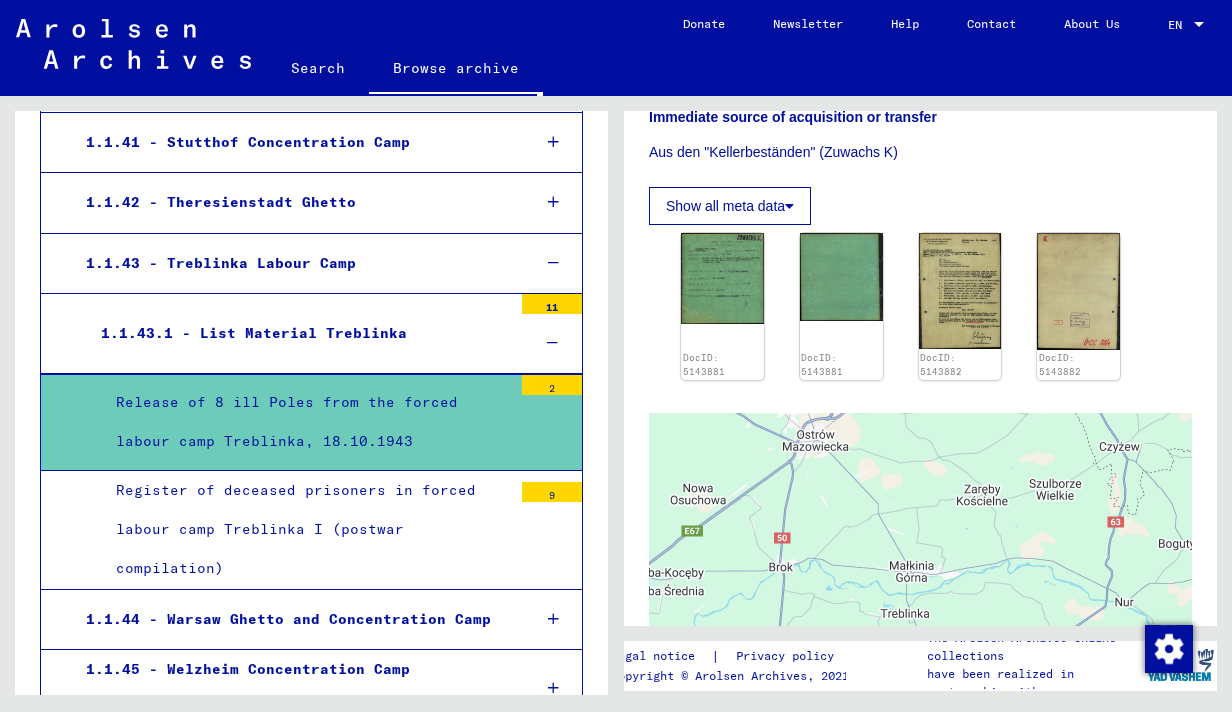 scroll, scrollTop: 527, scrollLeft: 0, axis: vertical 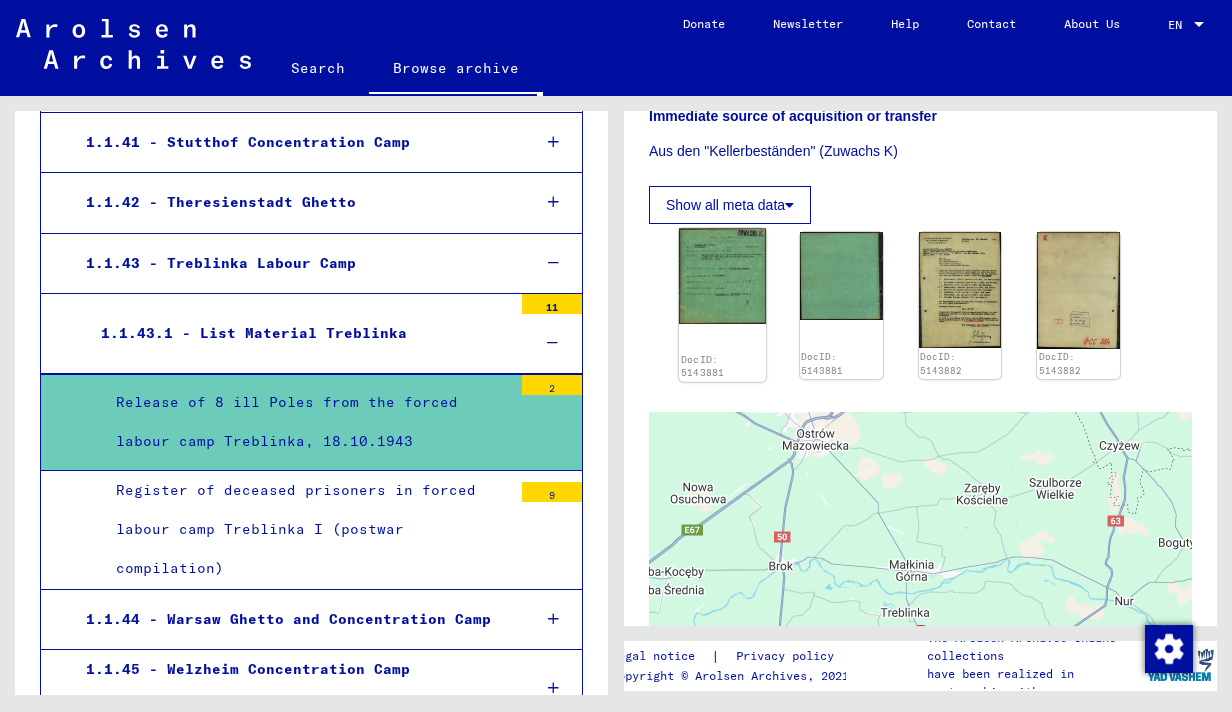 click 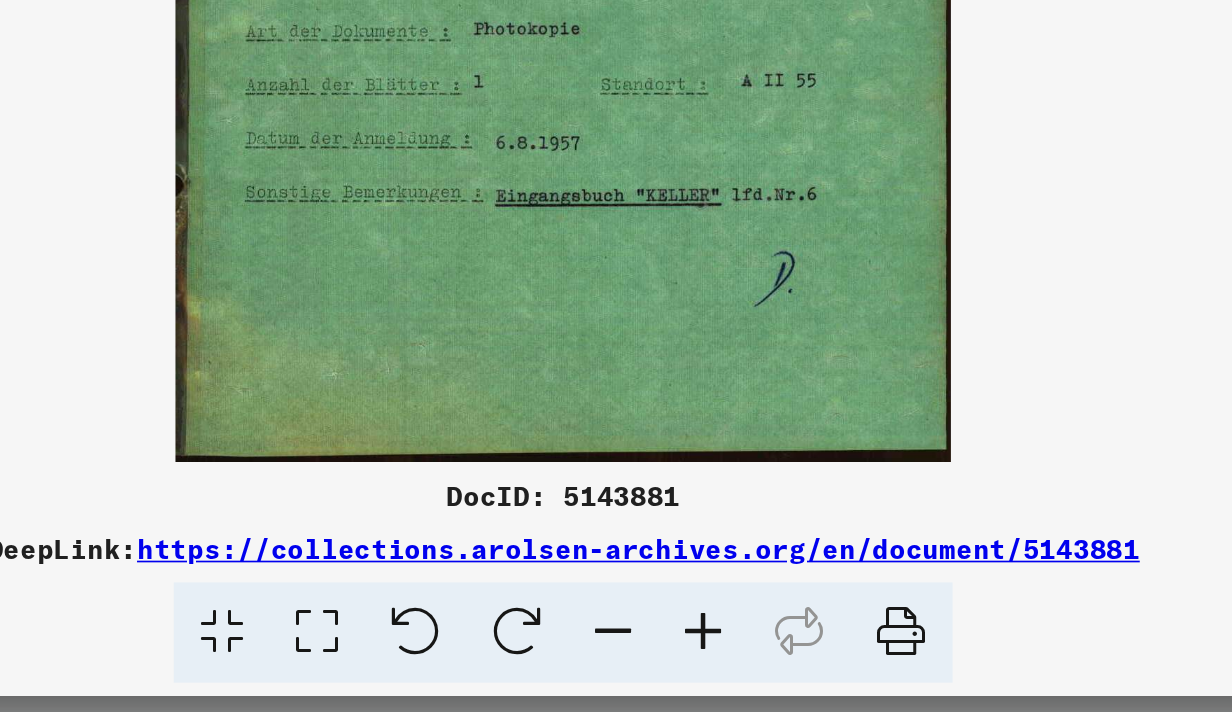 click on "https://collections.arolsen-archives.org/en/document/5143881" at bounding box center [661, 614] 